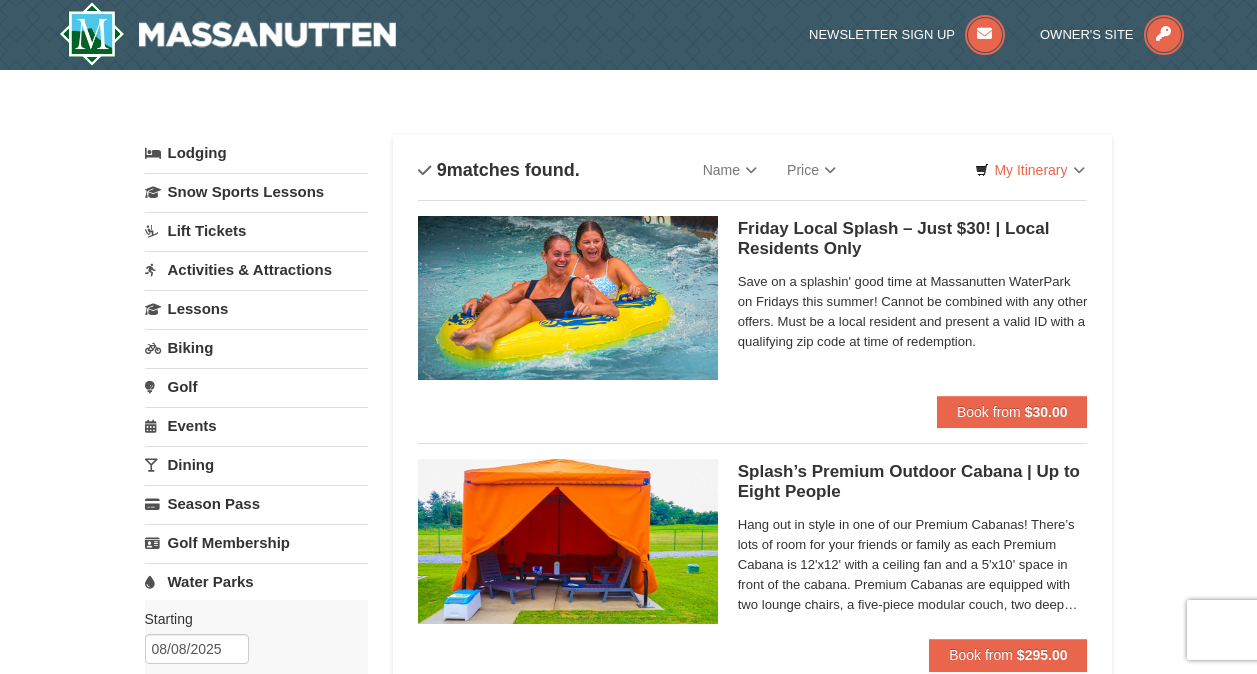 scroll, scrollTop: 0, scrollLeft: 0, axis: both 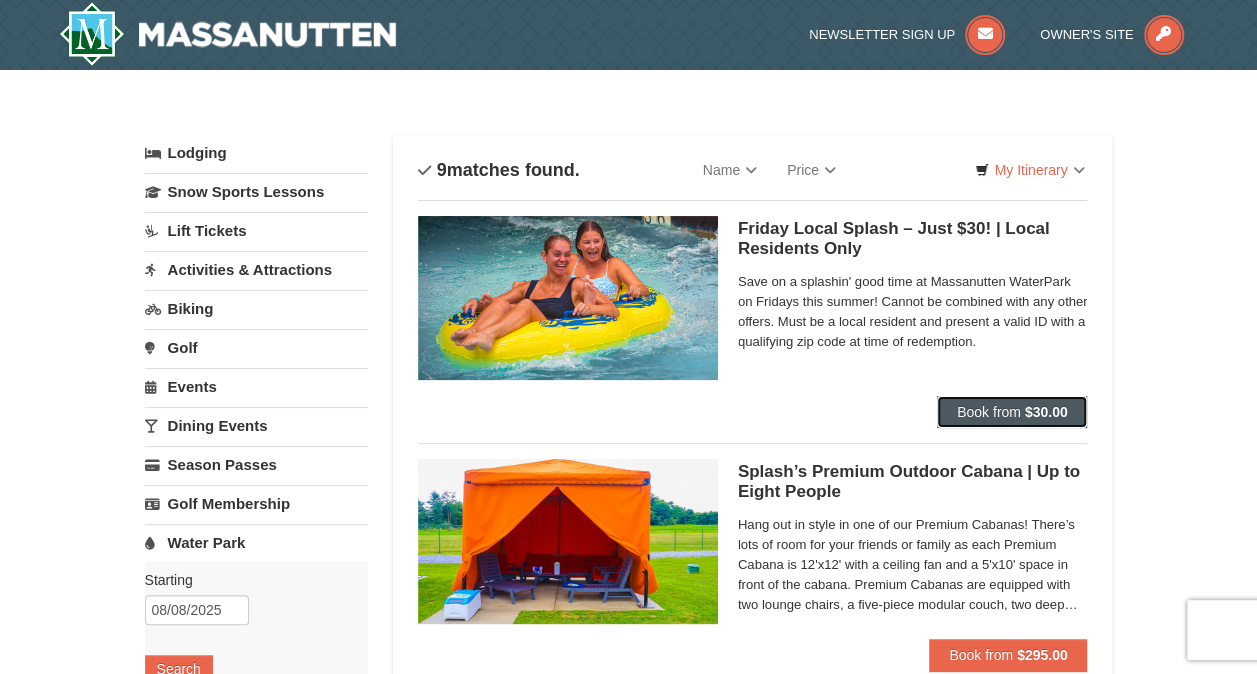 click on "Book from   $30.00" at bounding box center (1012, 412) 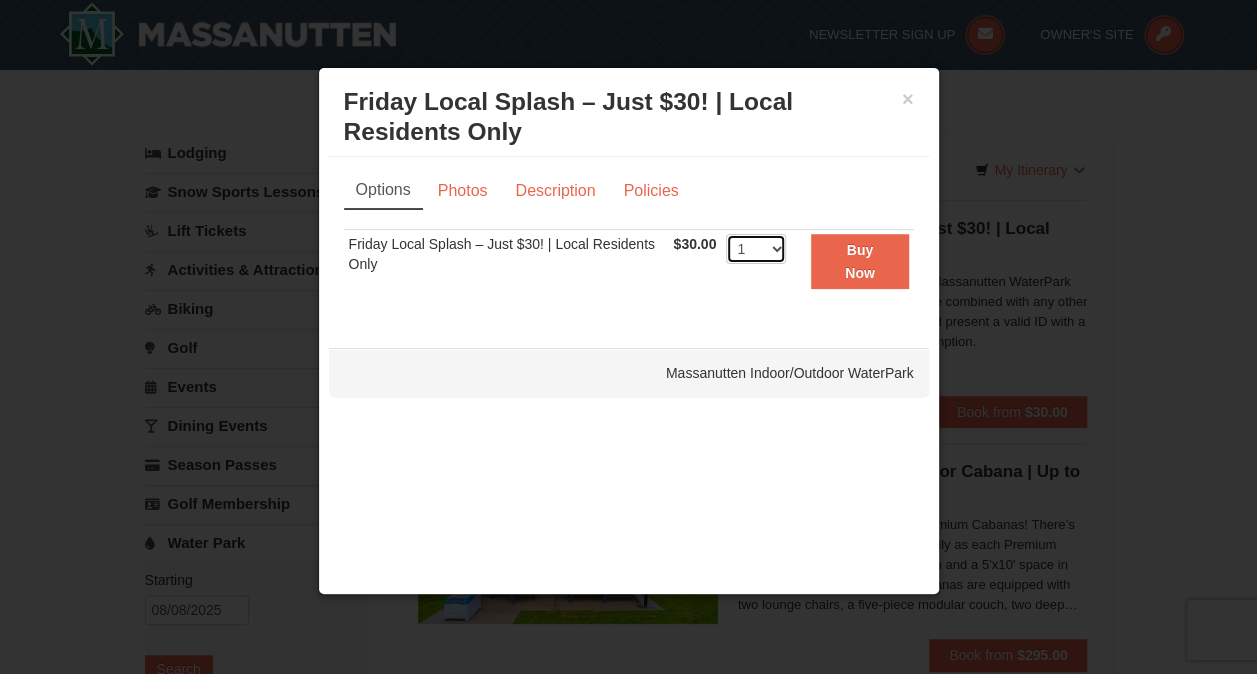 click on "1 2 3 4 5 6 7 8 9 10 11 12 13 14 15 16 17 18 19 20 21 22 23 24 25 26 27 28 29 30 31 32 33 34 35 36 37 38 39 40 41 42 43 44 45 46 47 48 49 50" at bounding box center (756, 249) 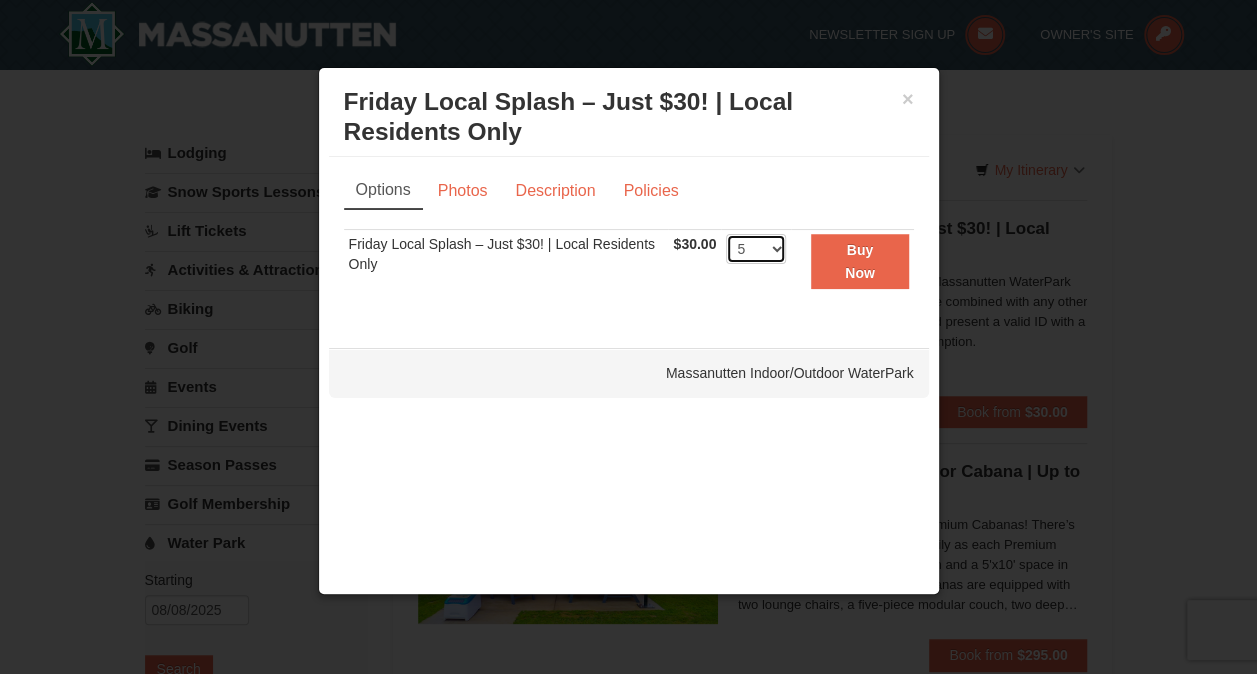 click on "1 2 3 4 5 6 7 8 9 10 11 12 13 14 15 16 17 18 19 20 21 22 23 24 25 26 27 28 29 30 31 32 33 34 35 36 37 38 39 40 41 42 43 44 45 46 47 48 49 50" at bounding box center [756, 249] 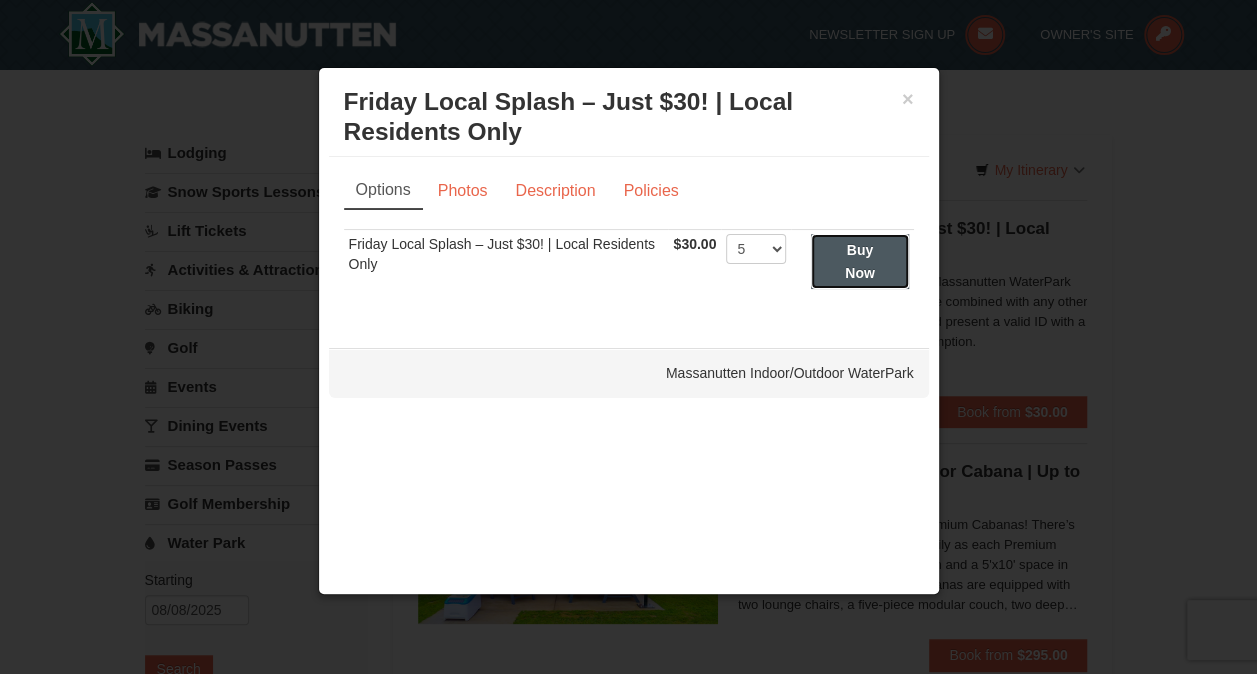 click on "Buy Now" at bounding box center [860, 261] 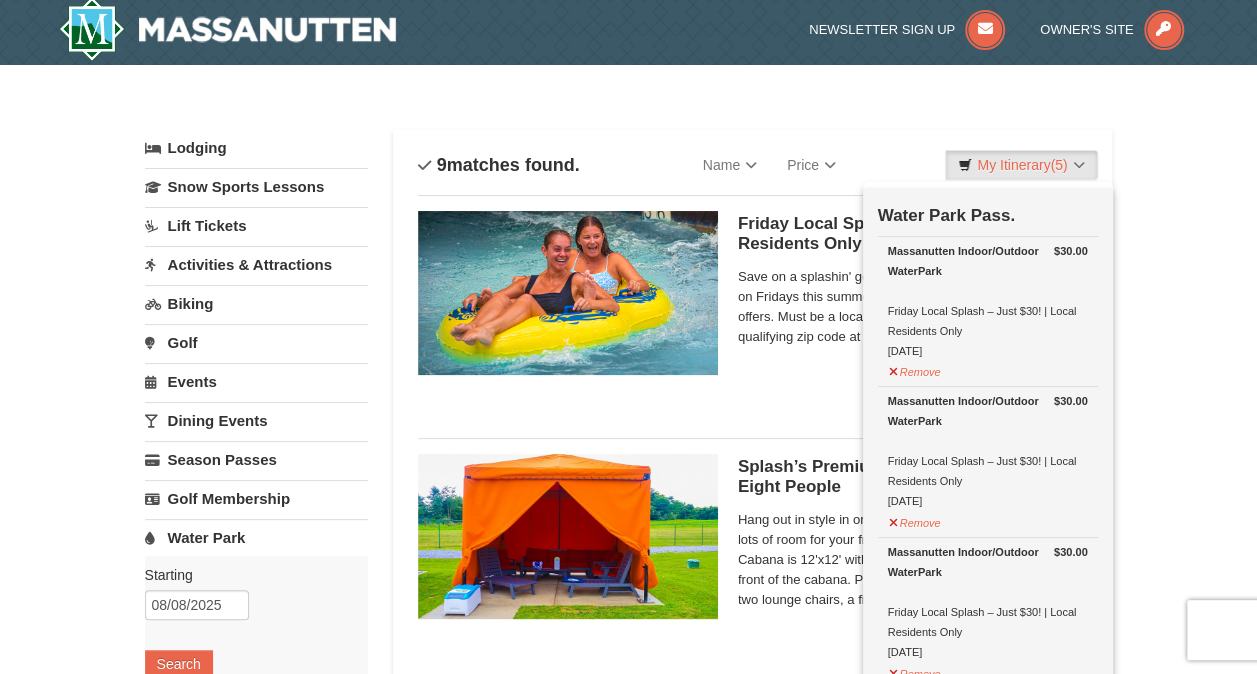 scroll, scrollTop: 6, scrollLeft: 0, axis: vertical 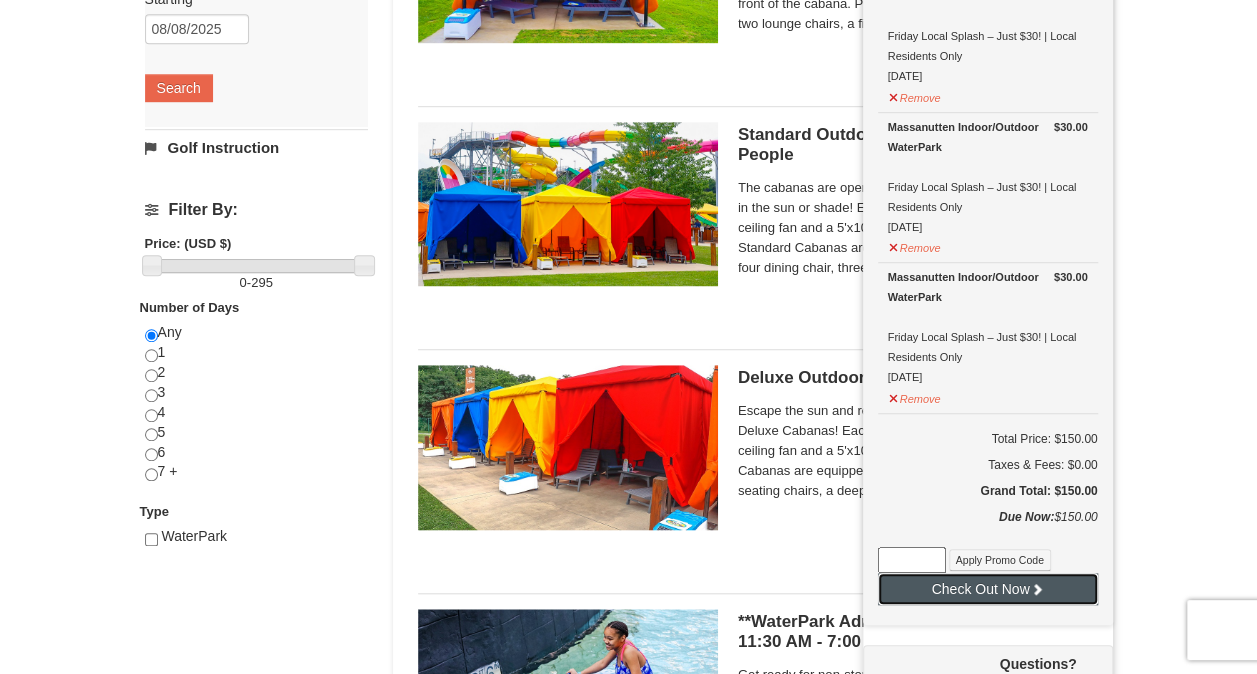 click on "Check Out Now" at bounding box center [988, 589] 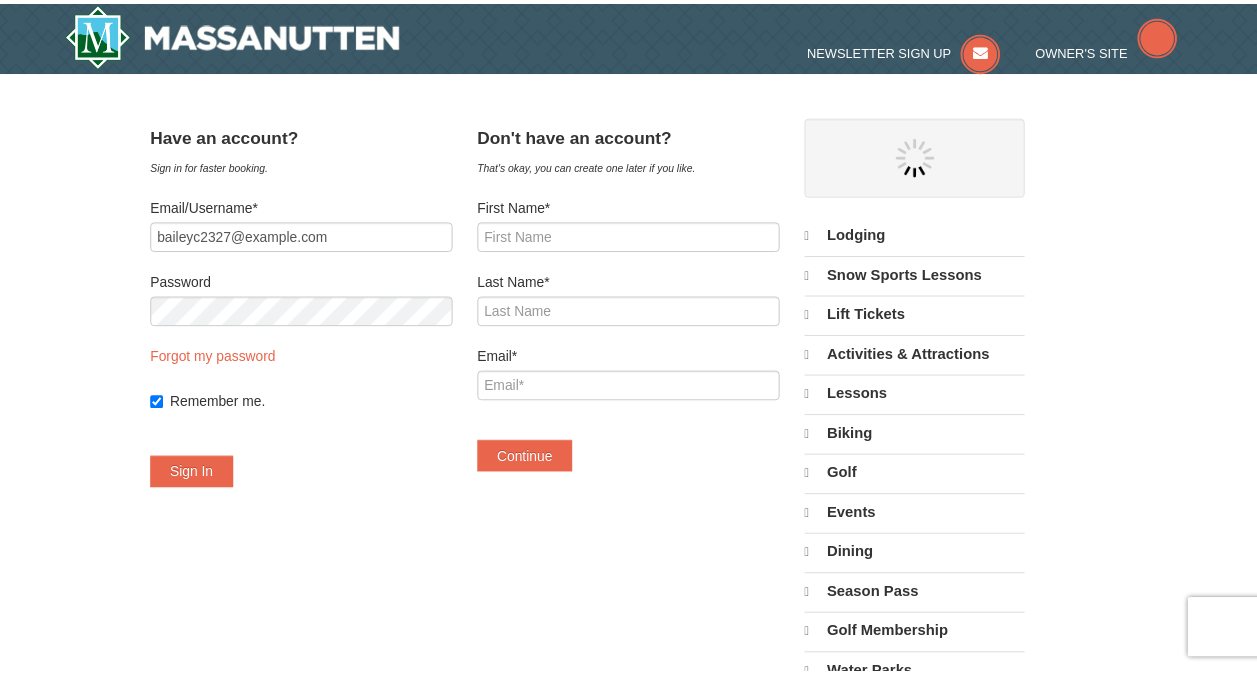scroll, scrollTop: 0, scrollLeft: 0, axis: both 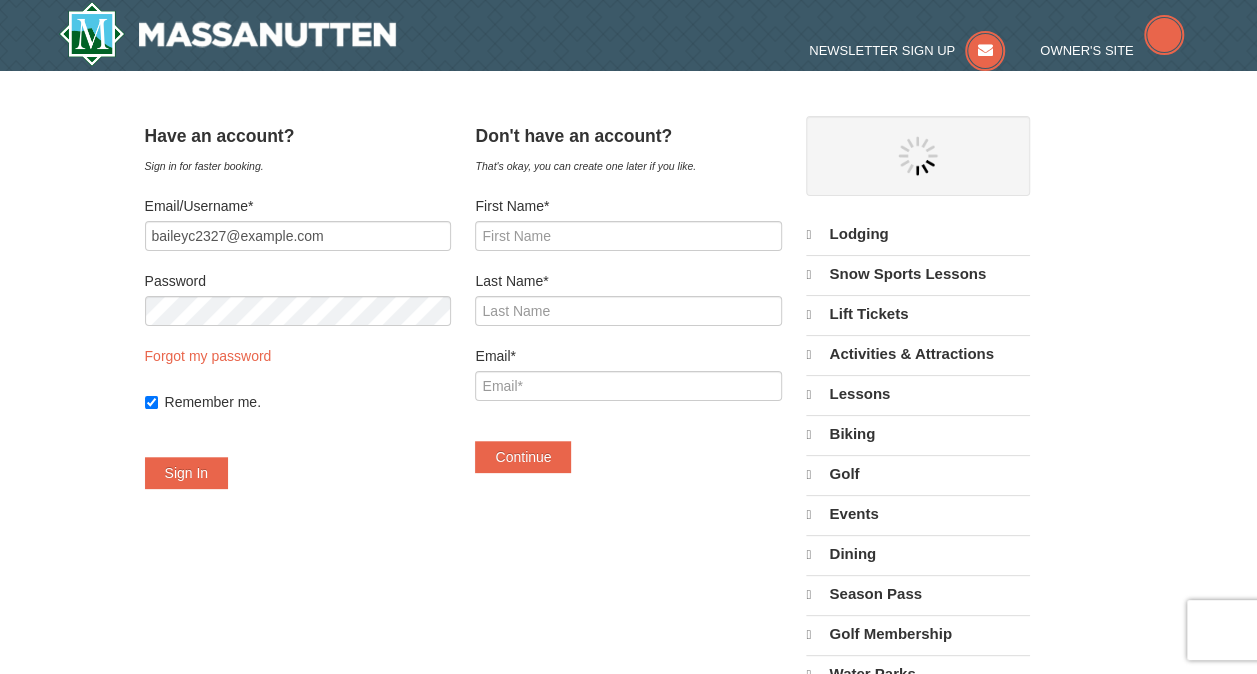 select on "8" 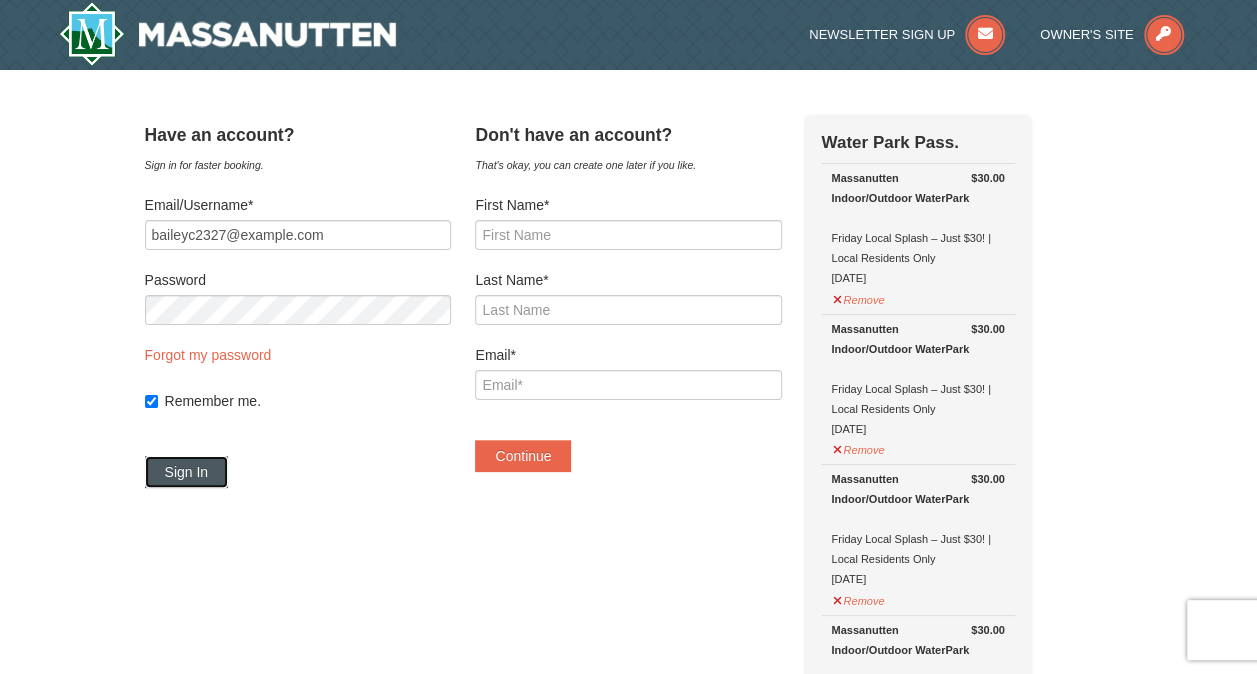 click on "Sign In" at bounding box center [187, 472] 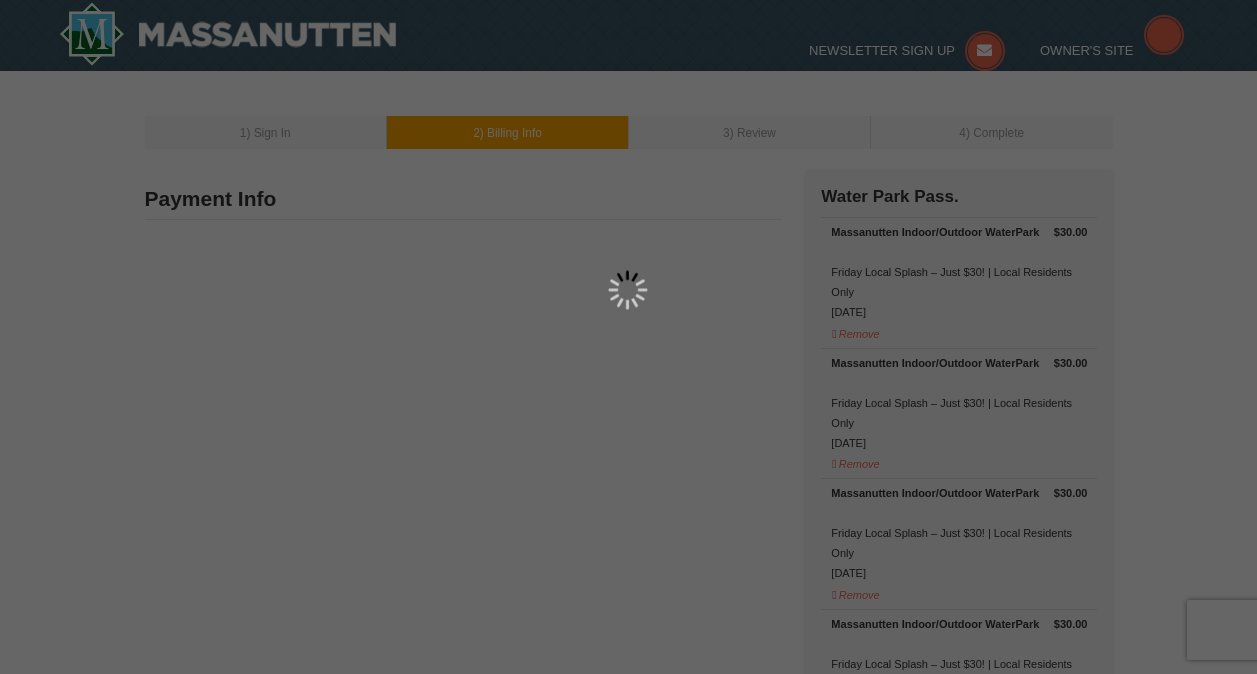 scroll, scrollTop: 0, scrollLeft: 0, axis: both 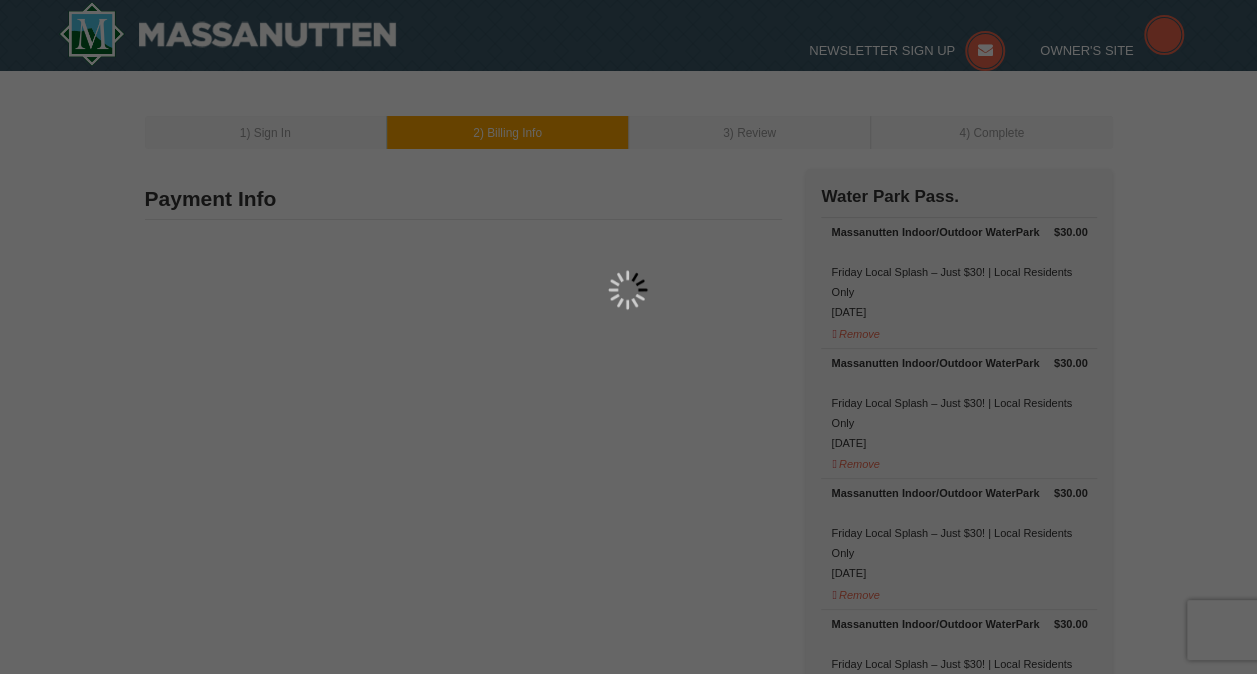 type on "[FIRST] [LAST]" 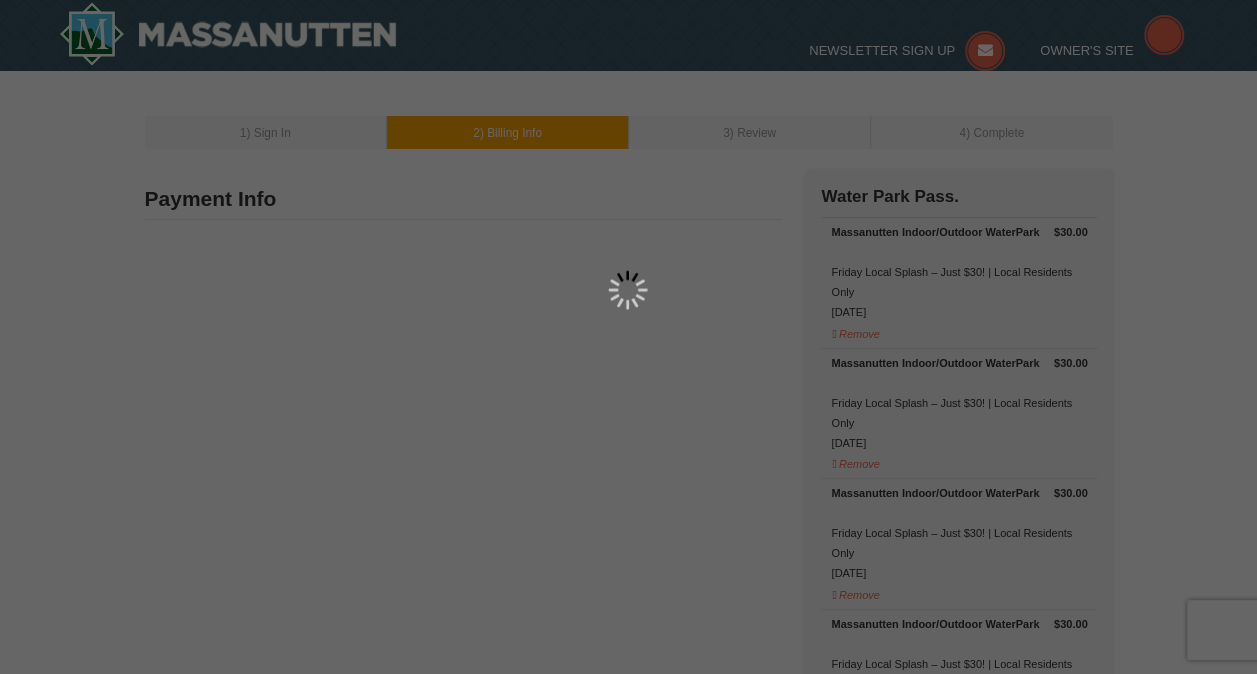 type on "[NUMBER] [STREET] [DIRECTION] Rd" 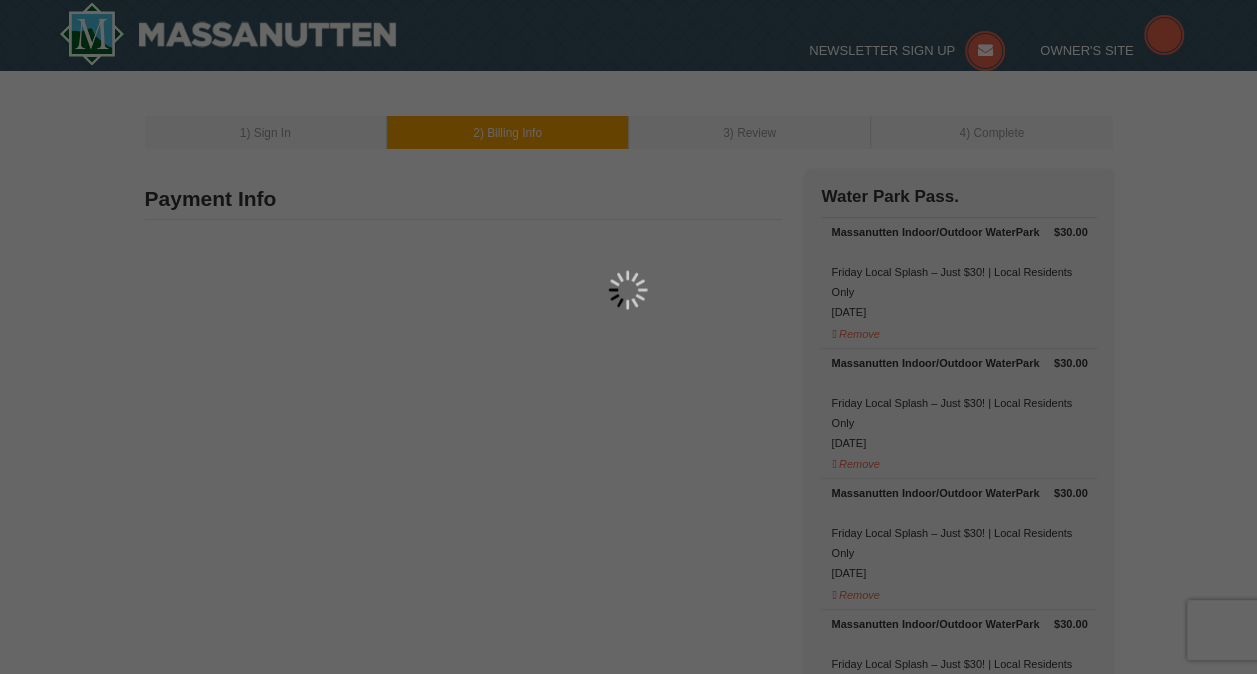 type on "Luray" 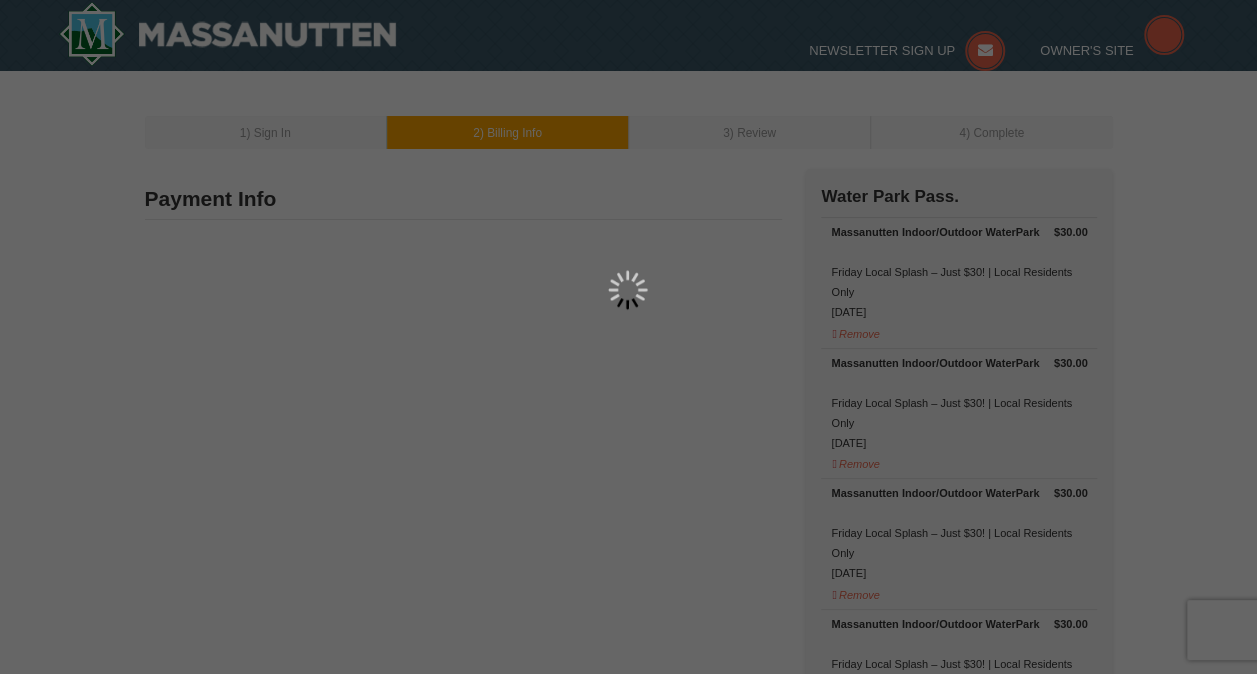 type on "22835" 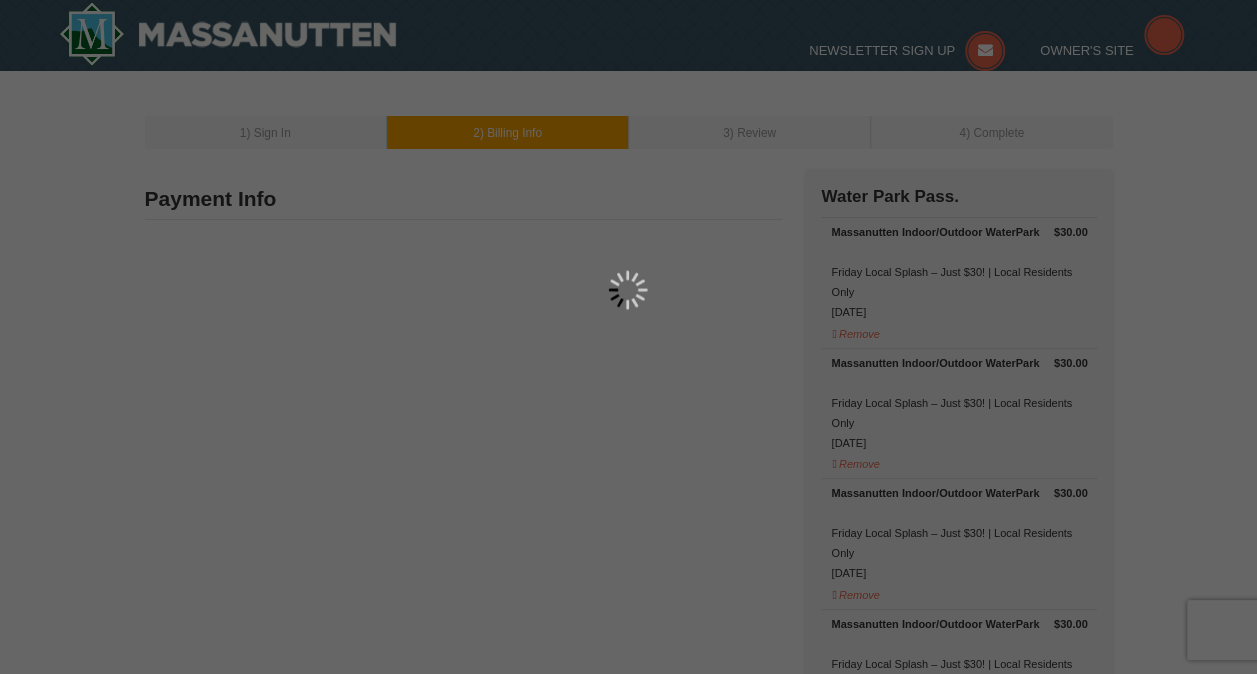 type on "[USERNAME]@[example.com]" 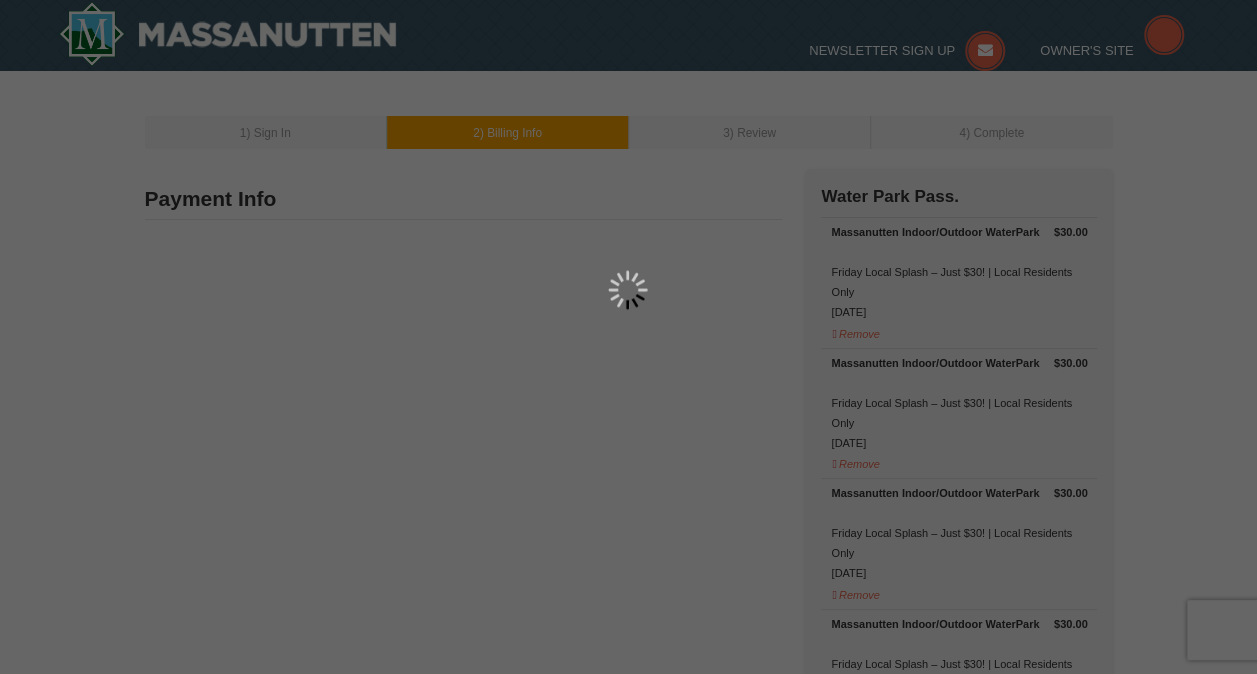 select on "VA" 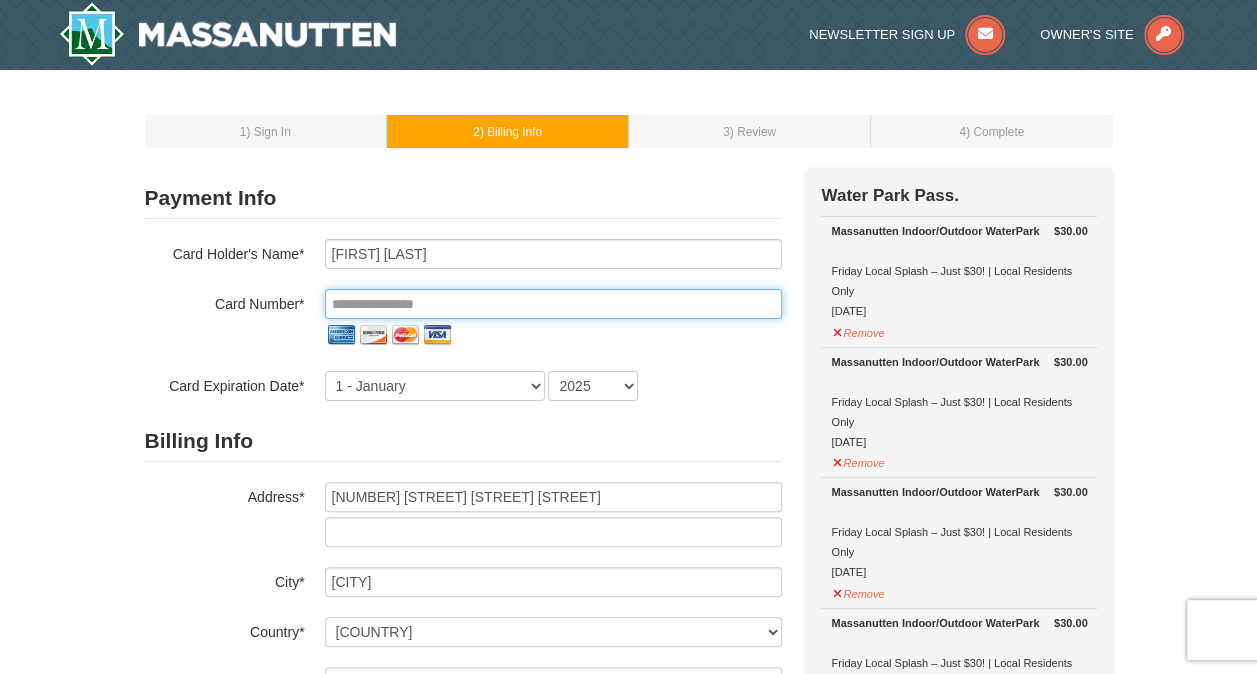 click at bounding box center [553, 304] 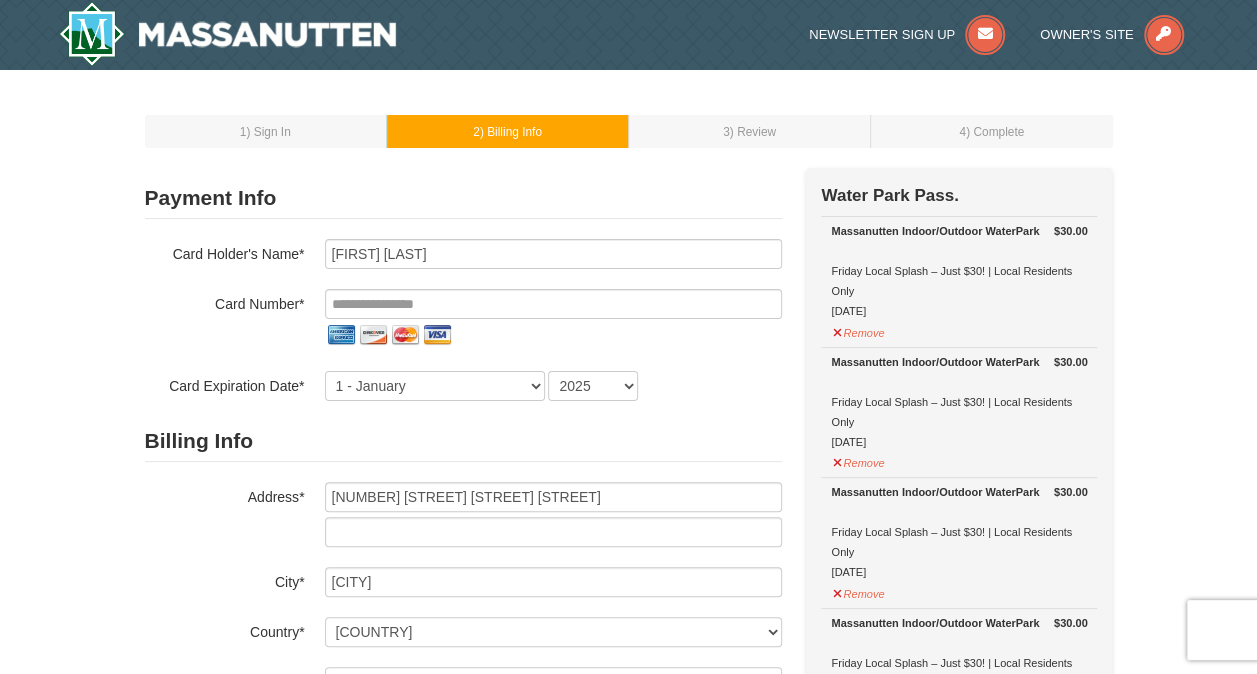 type on "815" 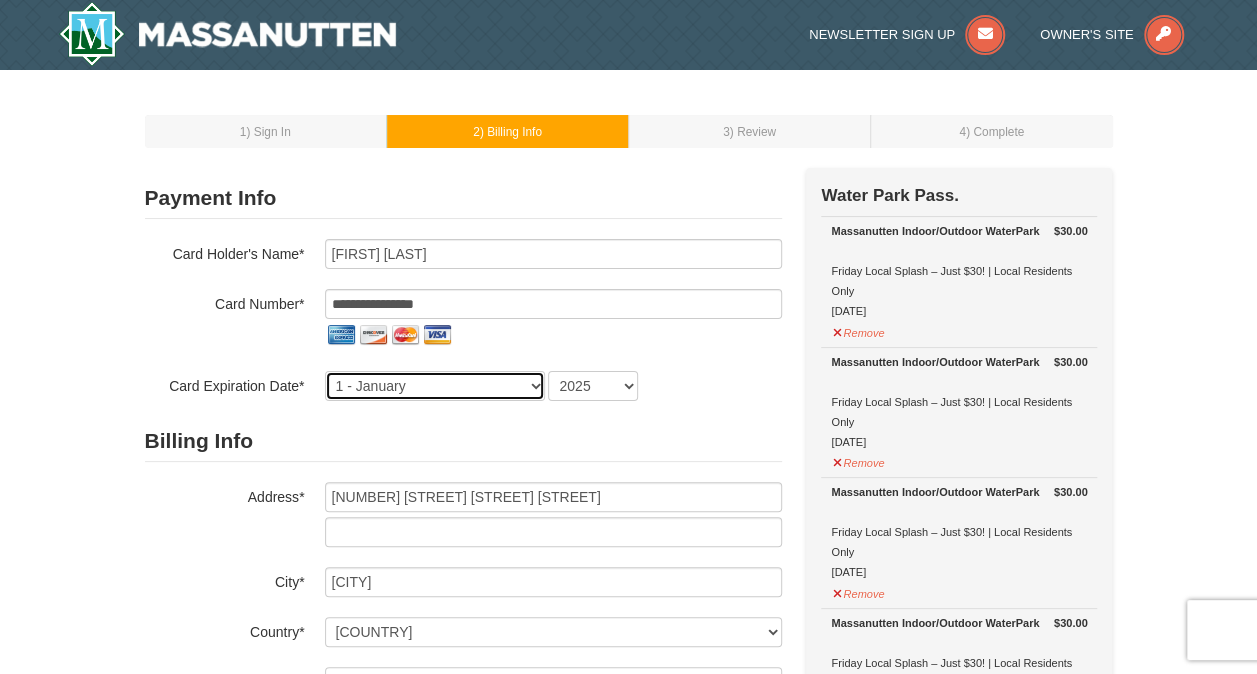 select on "10" 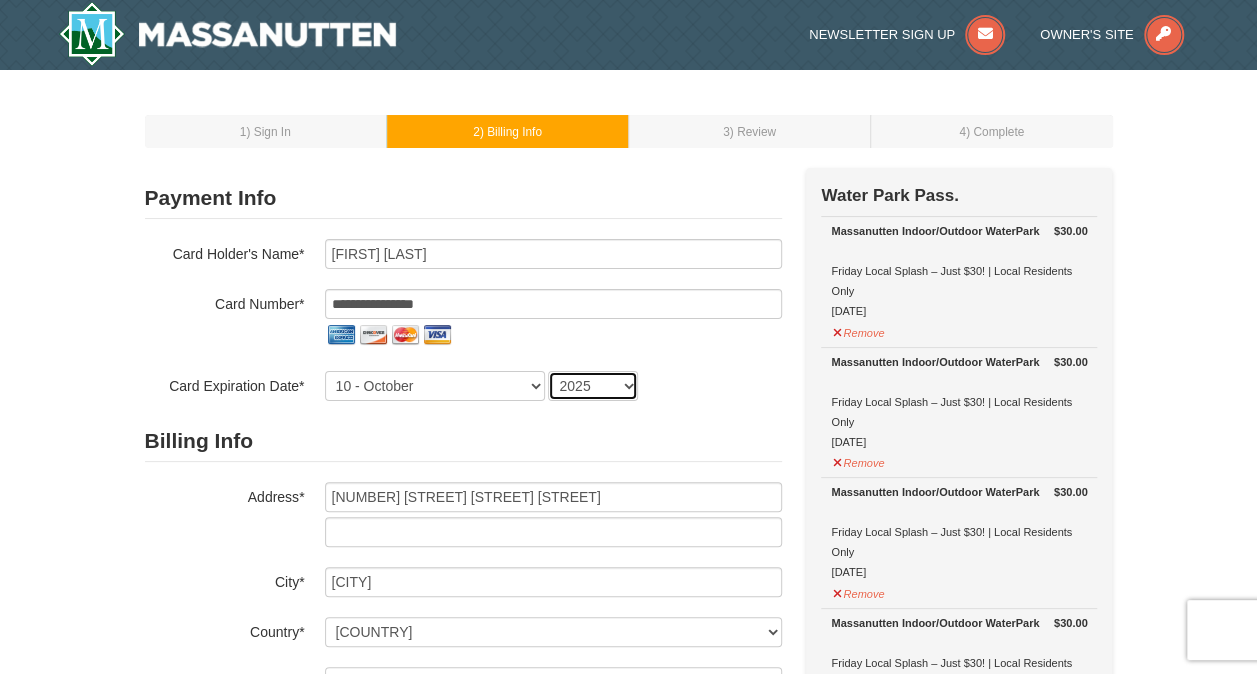 select on "2029" 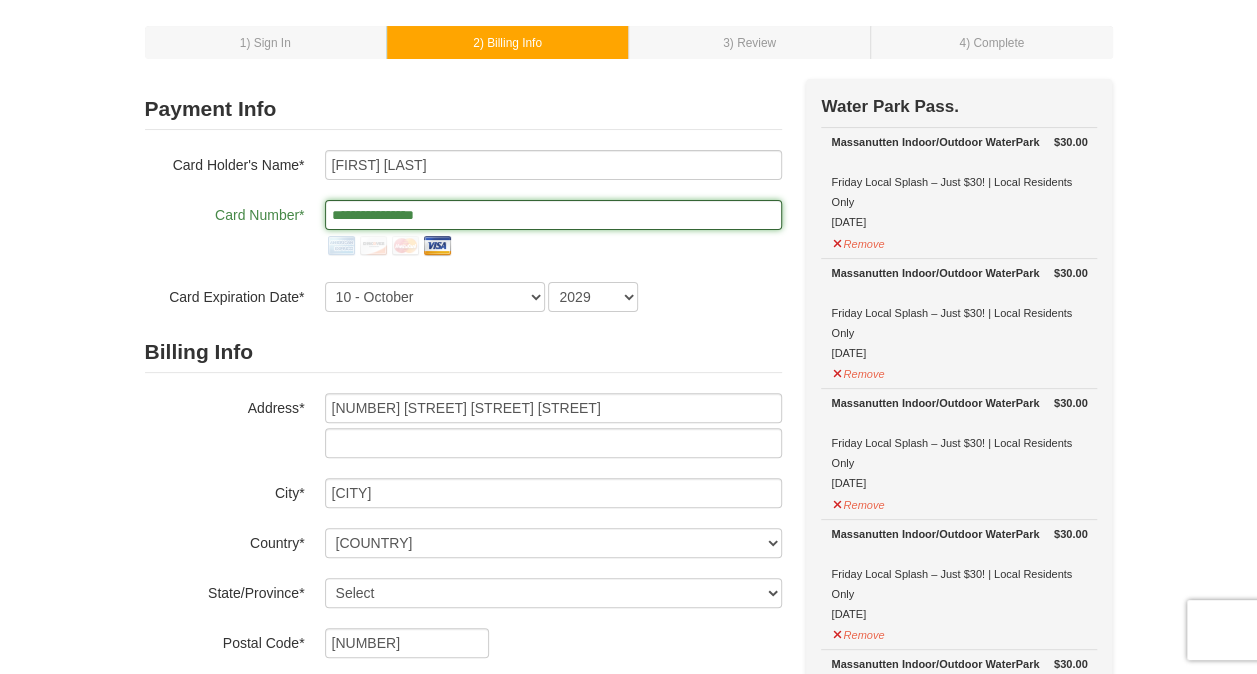 scroll, scrollTop: 301, scrollLeft: 0, axis: vertical 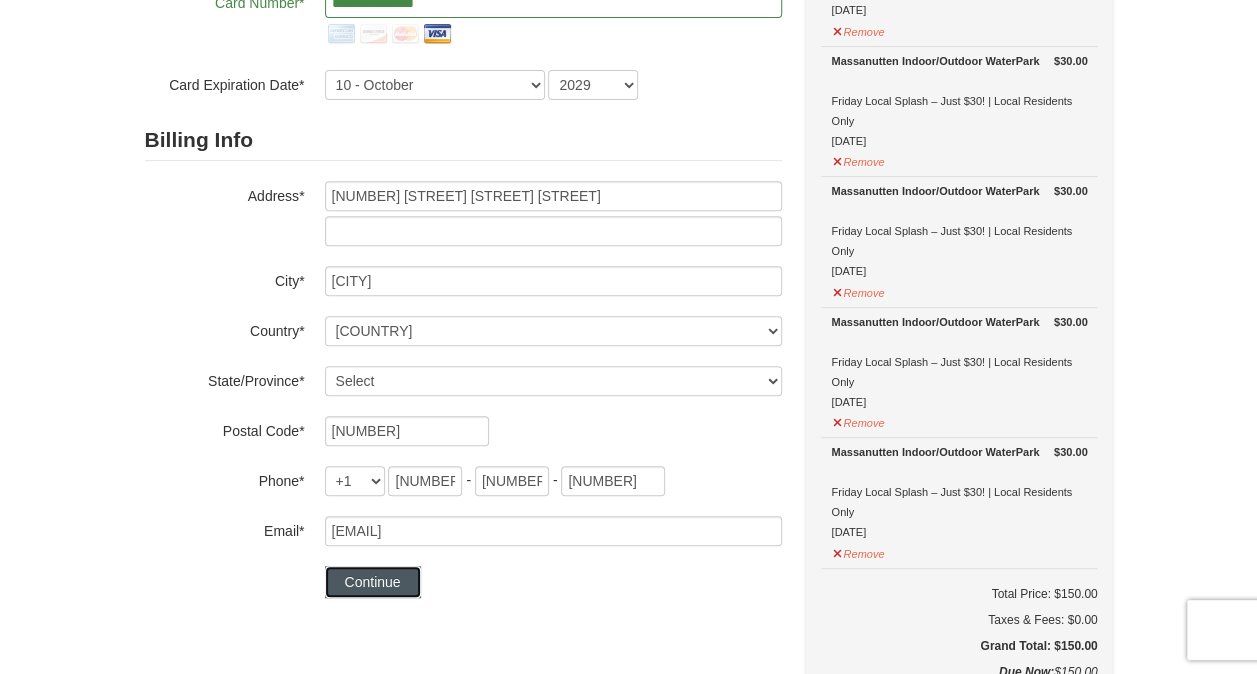 click on "Continue" at bounding box center [373, 582] 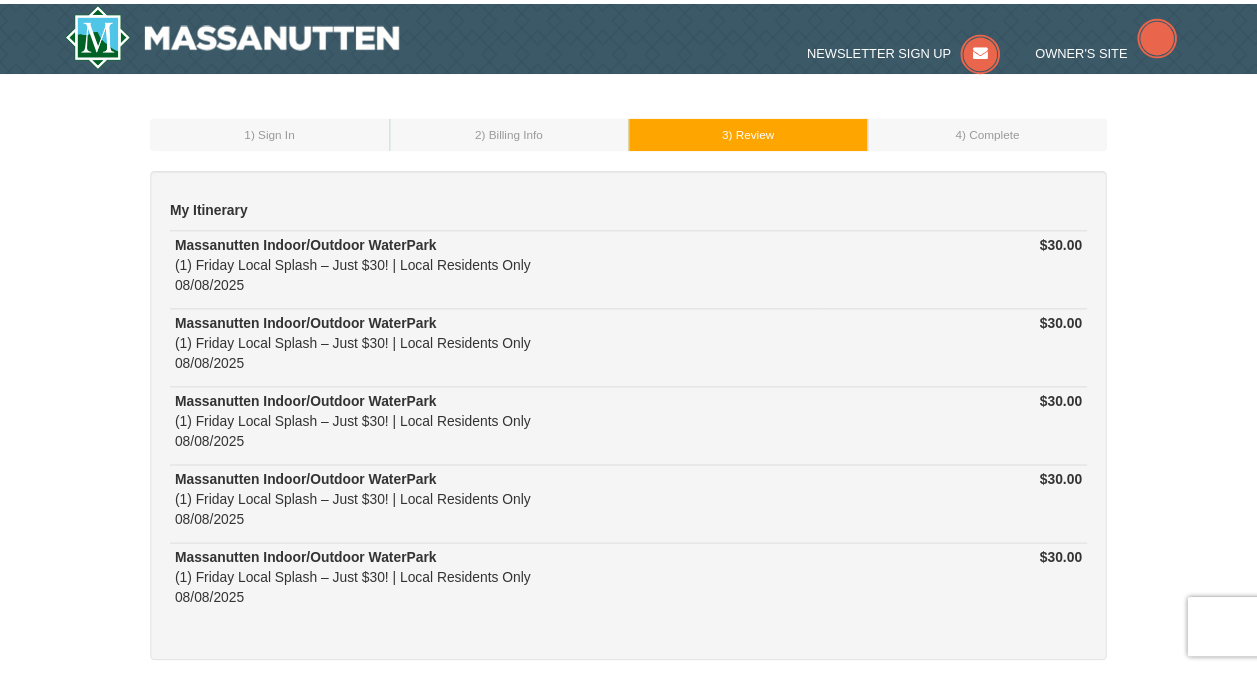 scroll, scrollTop: 0, scrollLeft: 0, axis: both 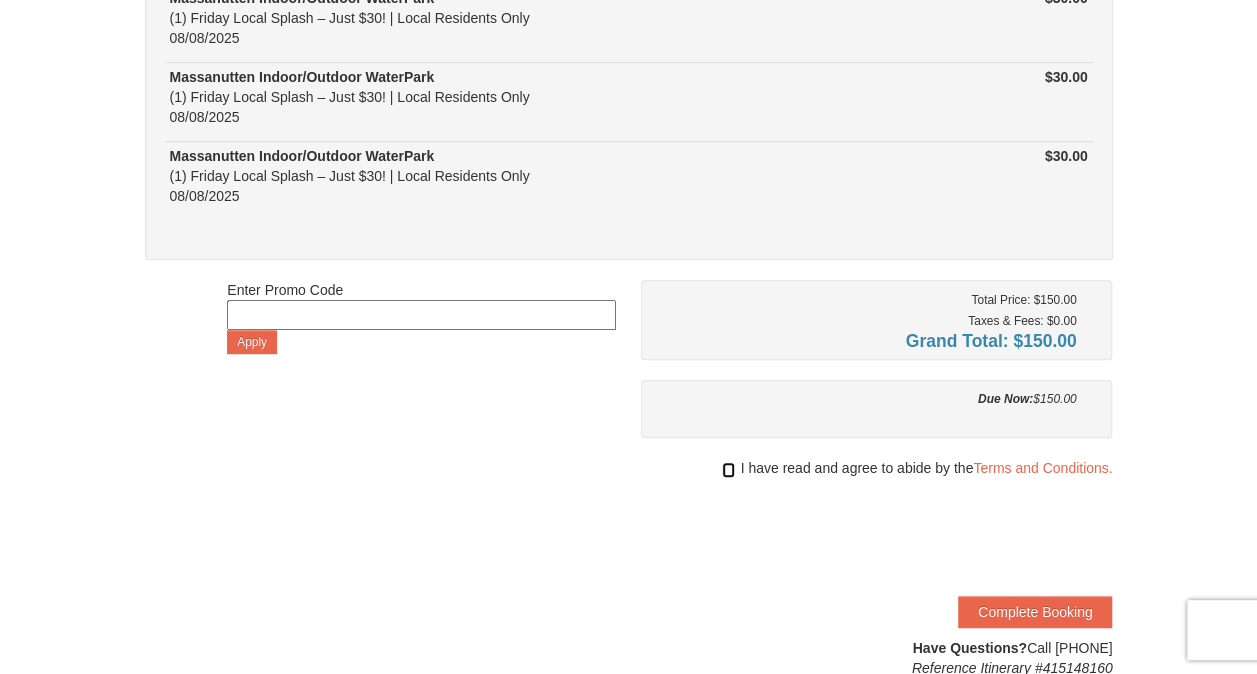 click at bounding box center (728, 470) 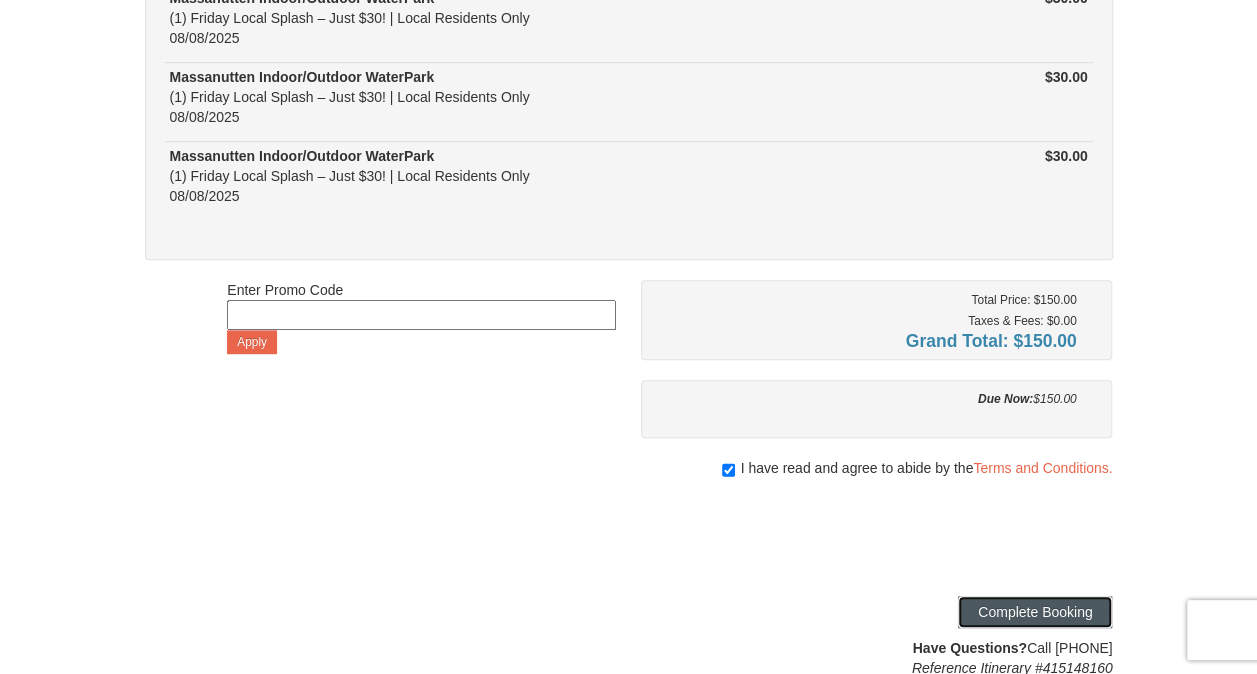 click on "Complete Booking" at bounding box center [1035, 612] 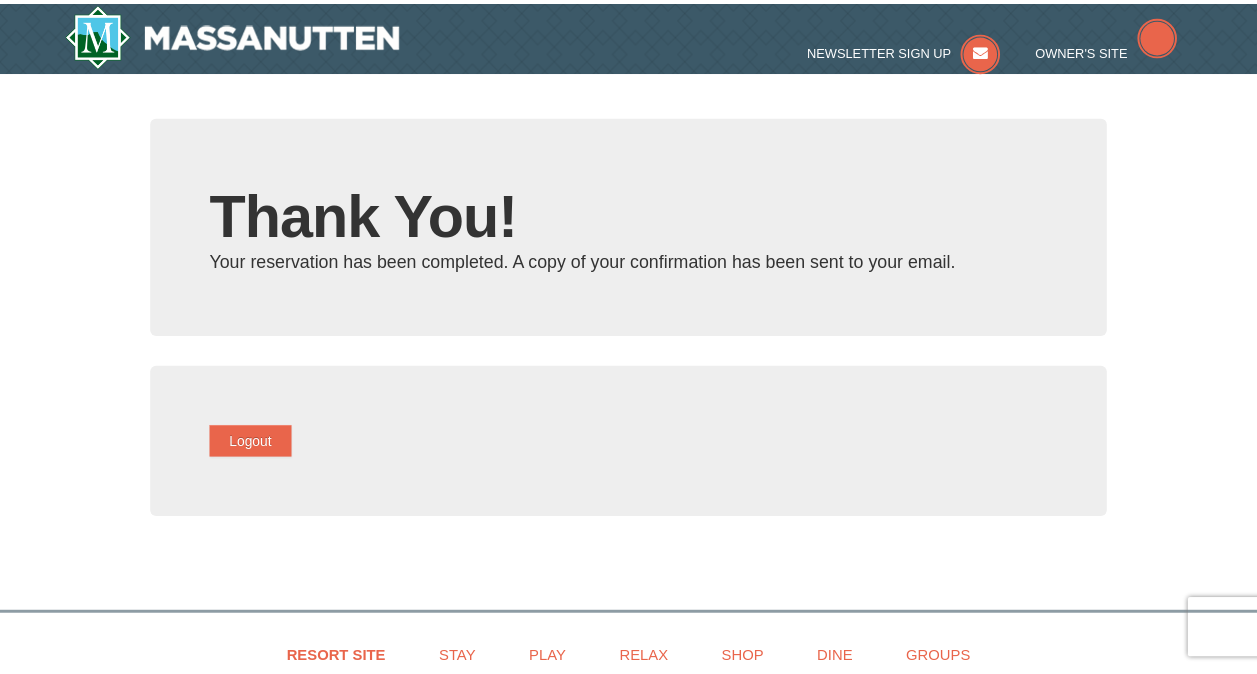 scroll, scrollTop: 0, scrollLeft: 0, axis: both 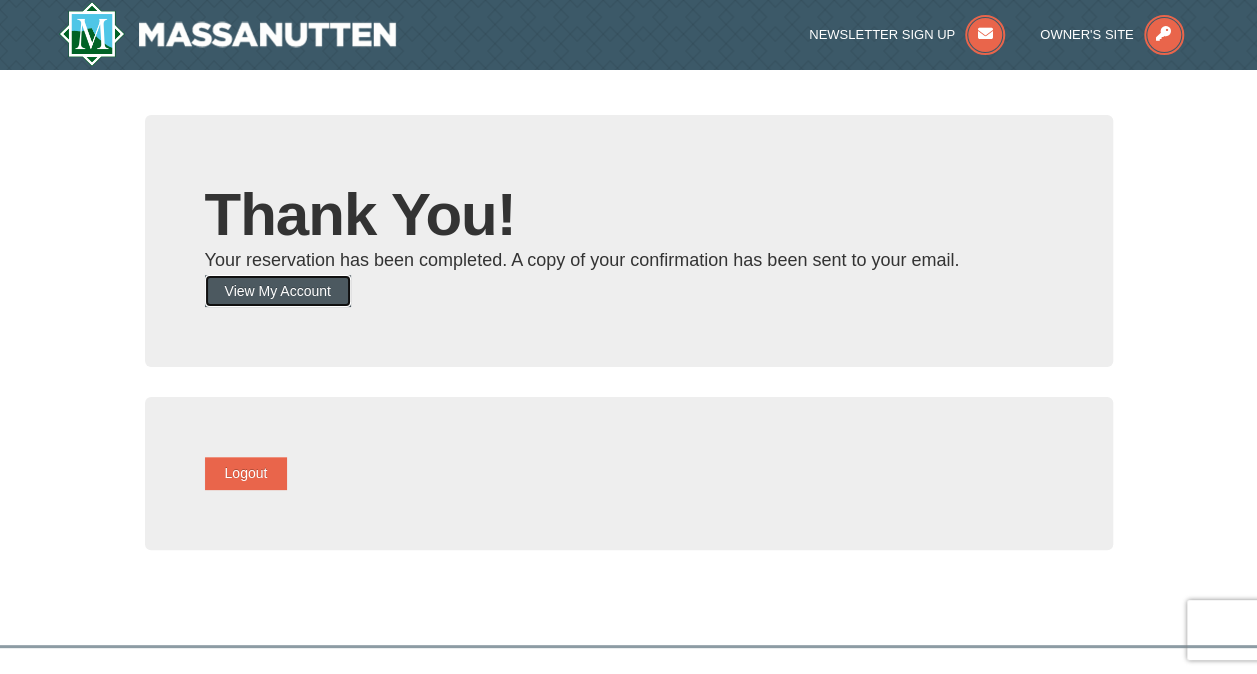 click on "View My Account" at bounding box center [278, 291] 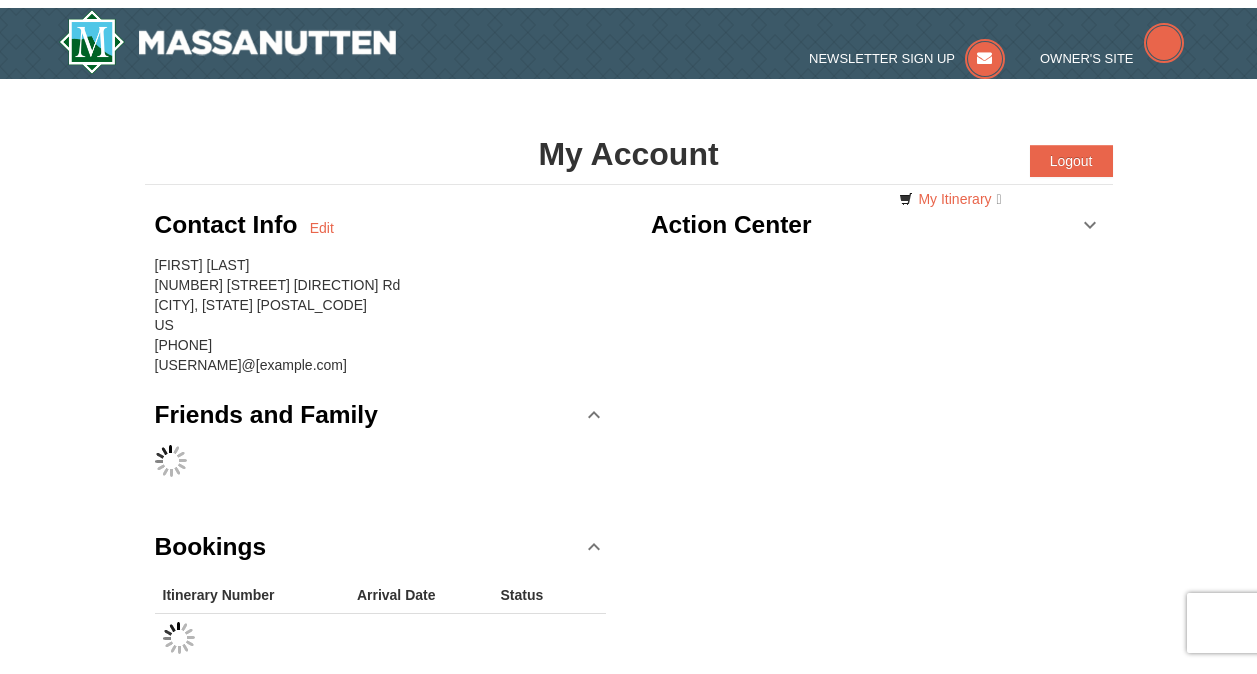 scroll, scrollTop: 0, scrollLeft: 0, axis: both 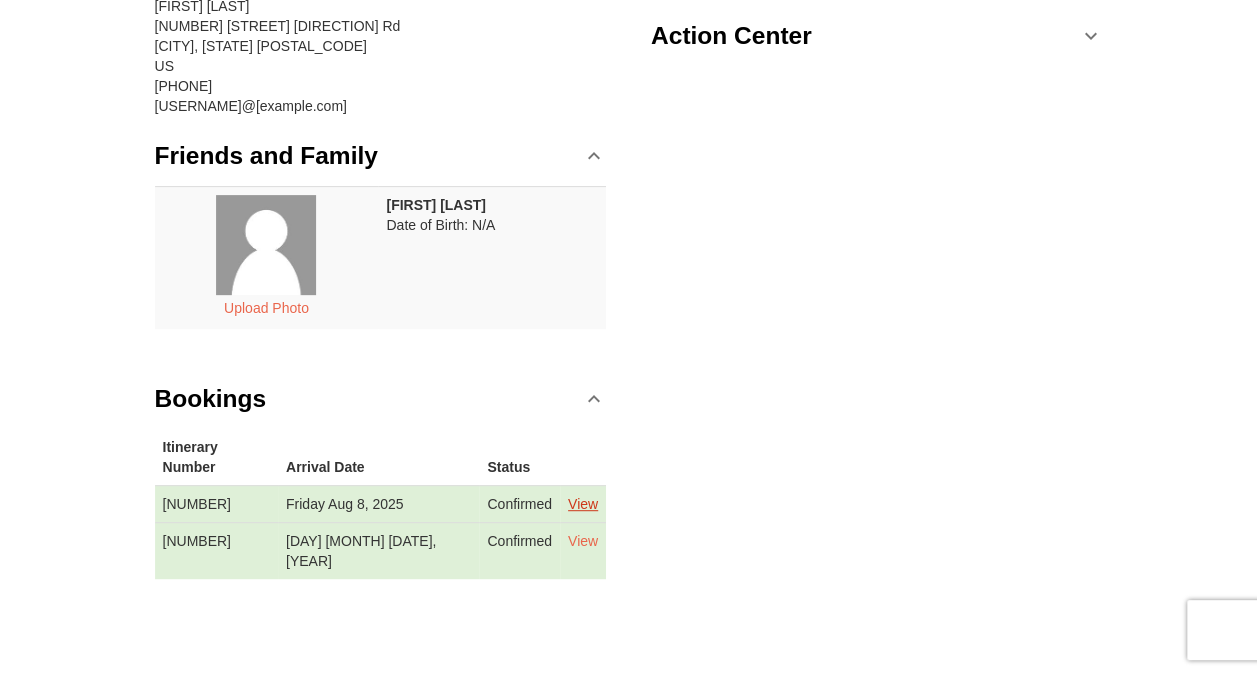 click on "View" at bounding box center [583, 504] 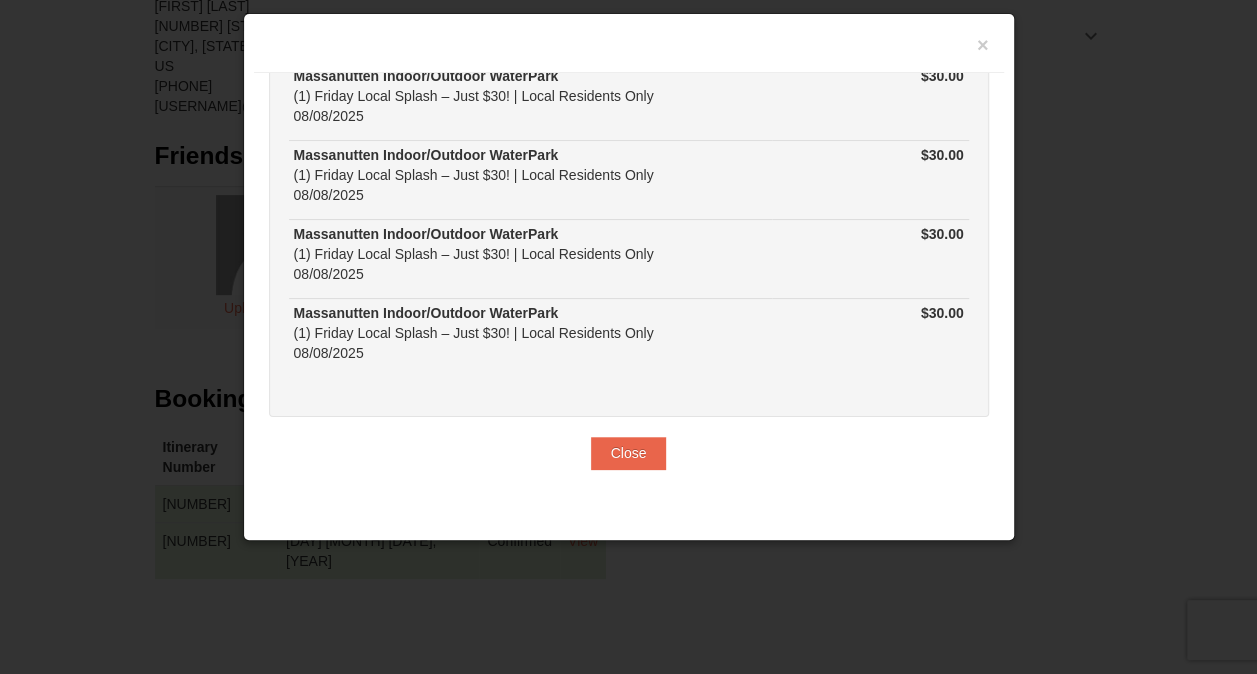 scroll, scrollTop: 0, scrollLeft: 0, axis: both 